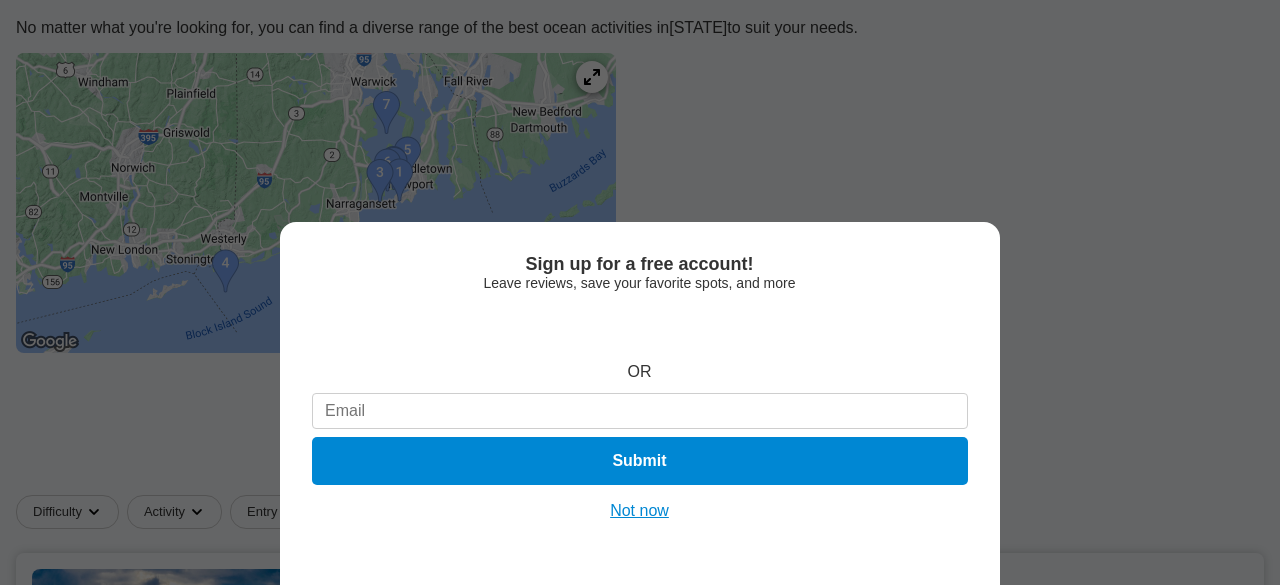 scroll, scrollTop: 309, scrollLeft: 0, axis: vertical 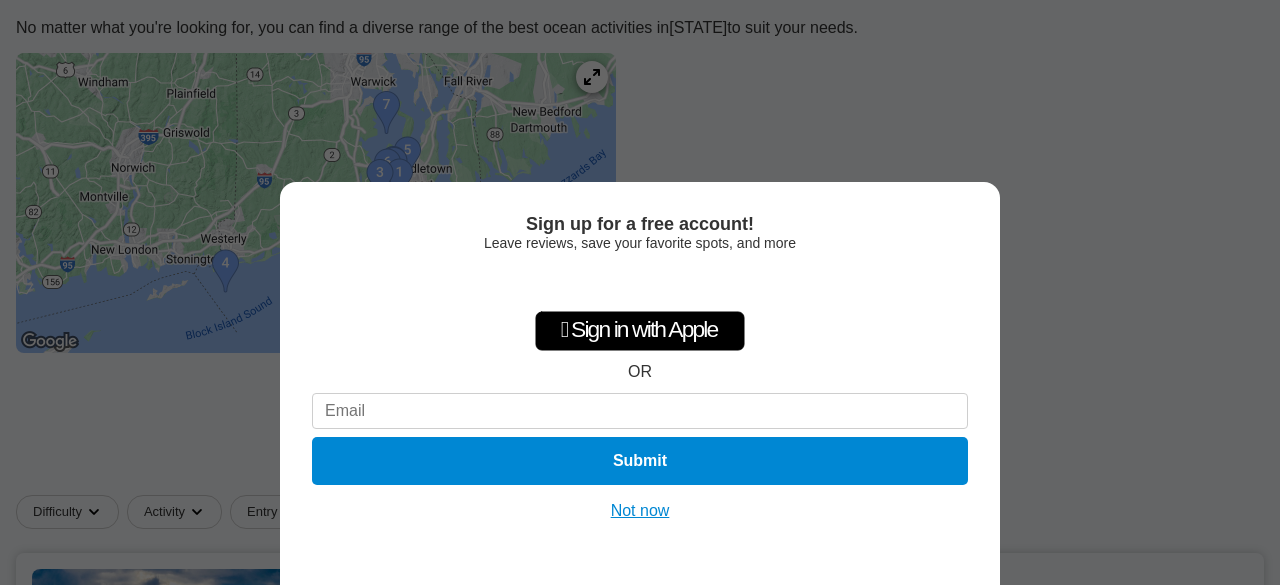 click on "Not now" at bounding box center [640, 511] 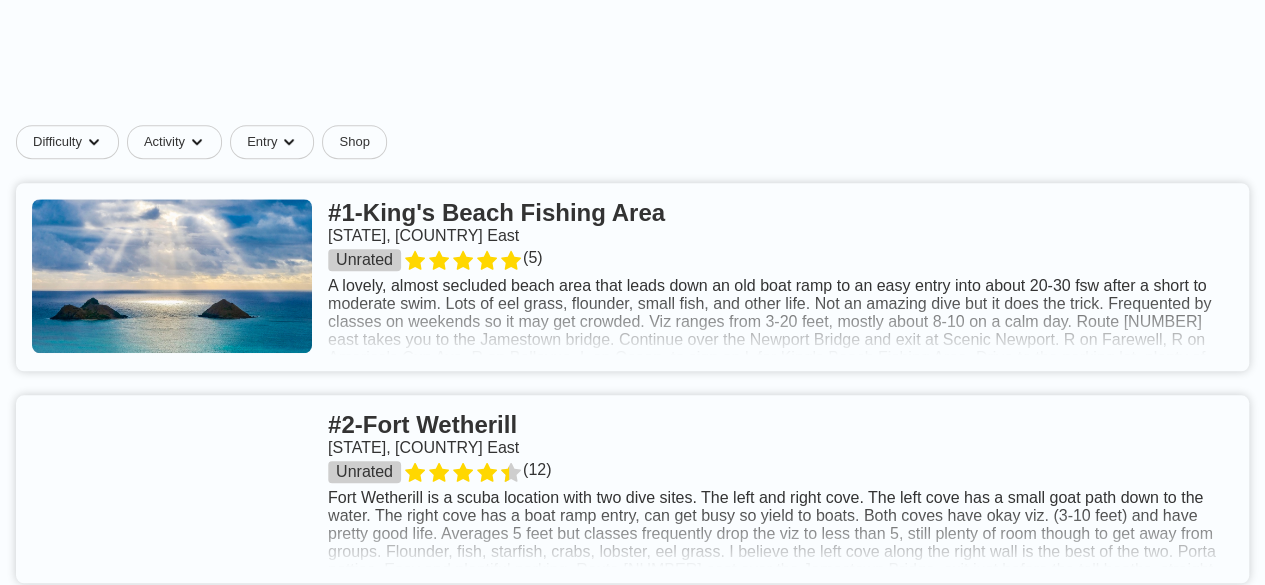 scroll, scrollTop: 682, scrollLeft: 0, axis: vertical 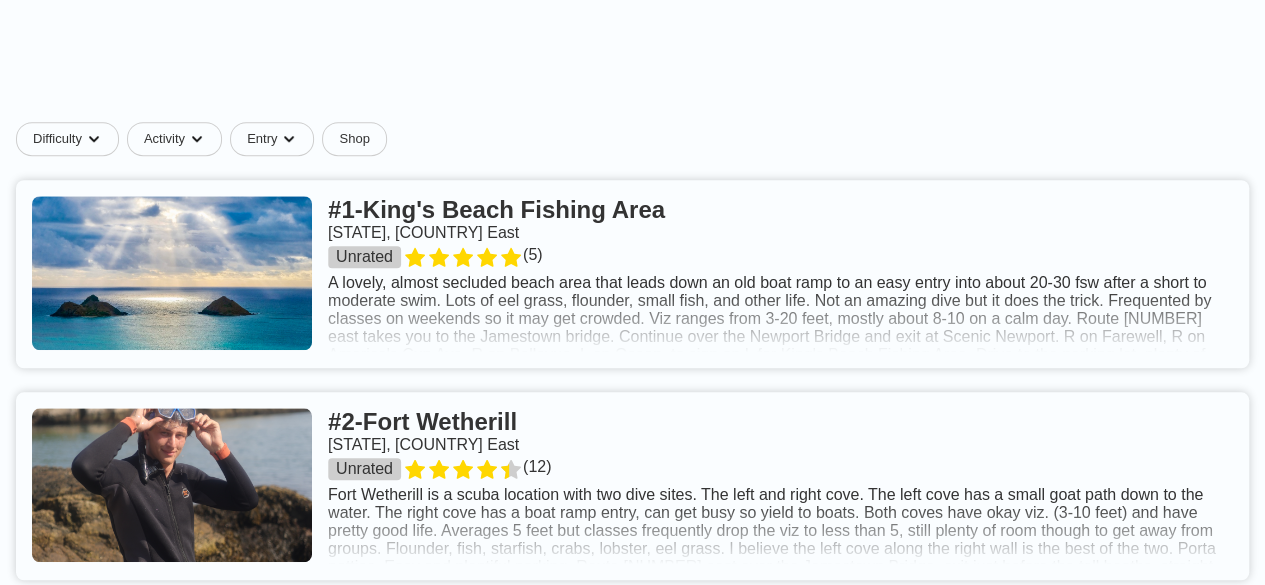 click at bounding box center [632, 274] 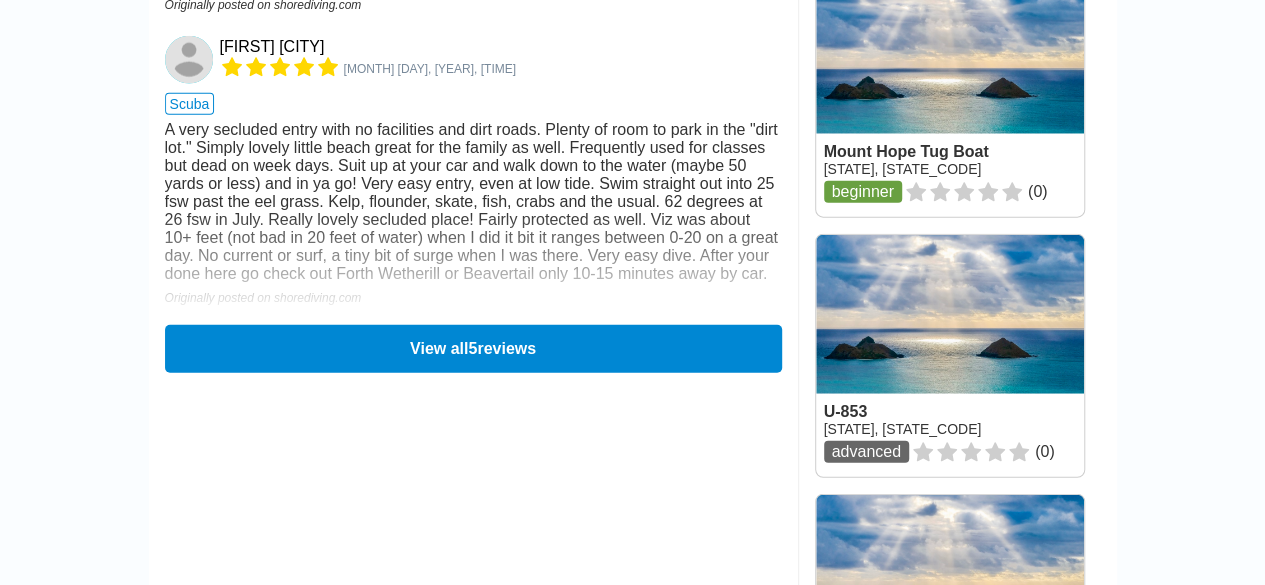 scroll, scrollTop: 2342, scrollLeft: 0, axis: vertical 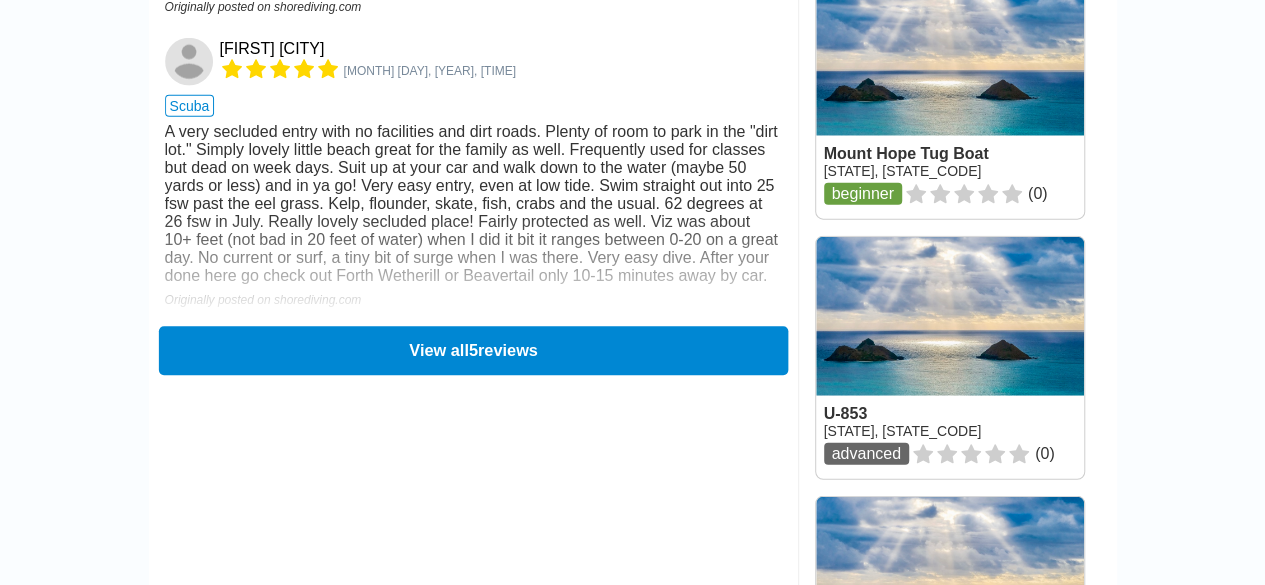 click on "View all  5  reviews" at bounding box center (472, 350) 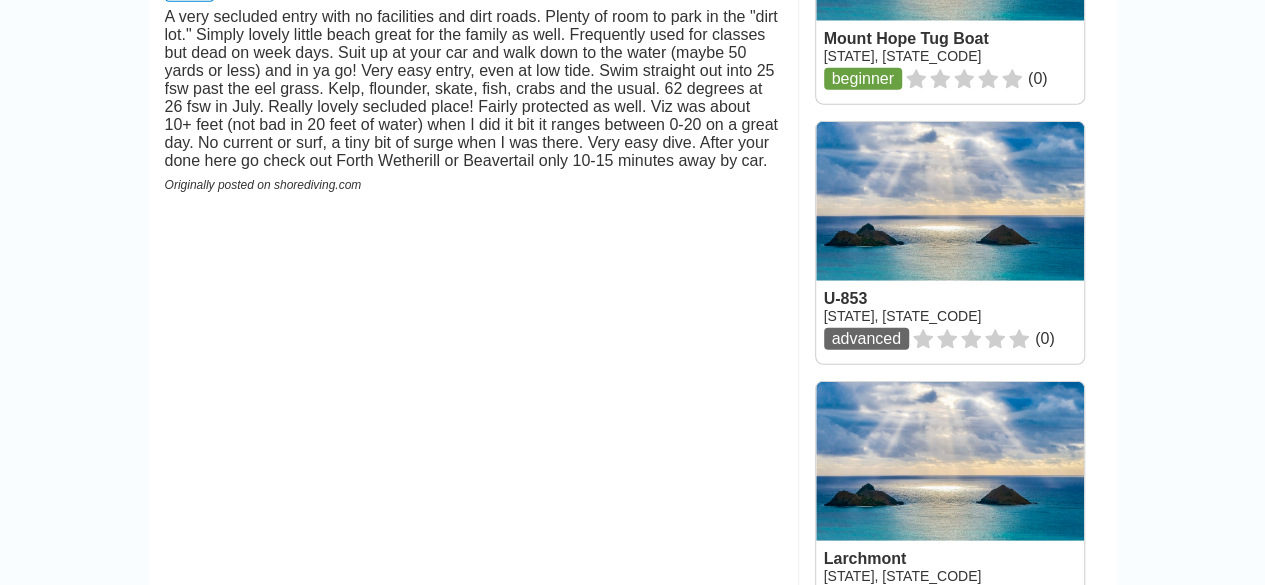 scroll, scrollTop: 2460, scrollLeft: 0, axis: vertical 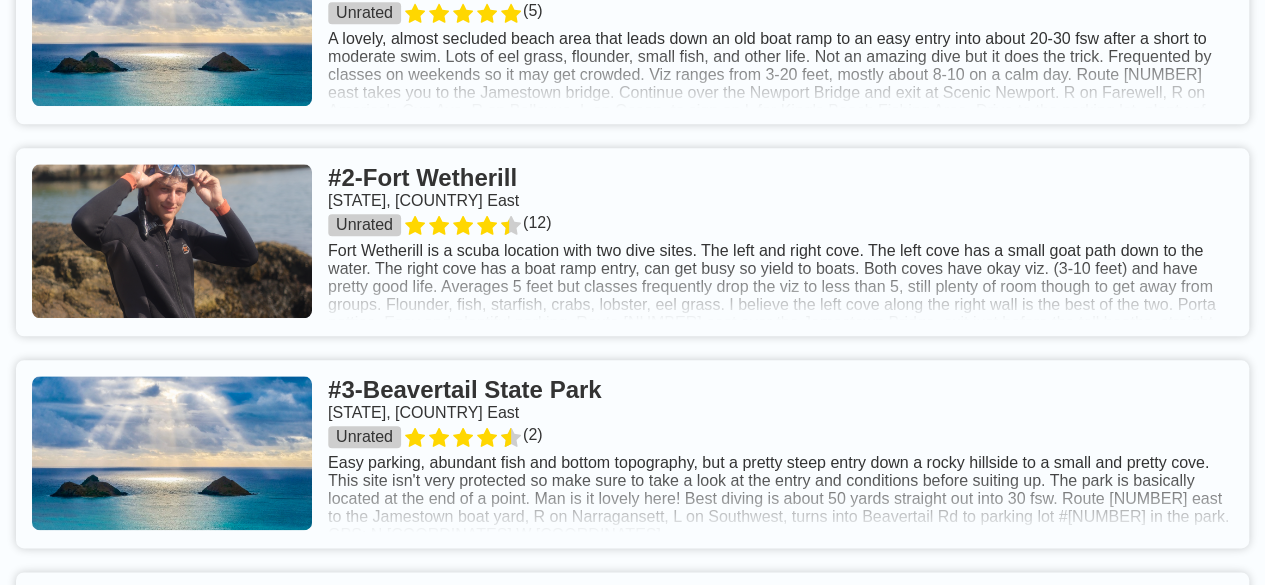 click at bounding box center [632, 242] 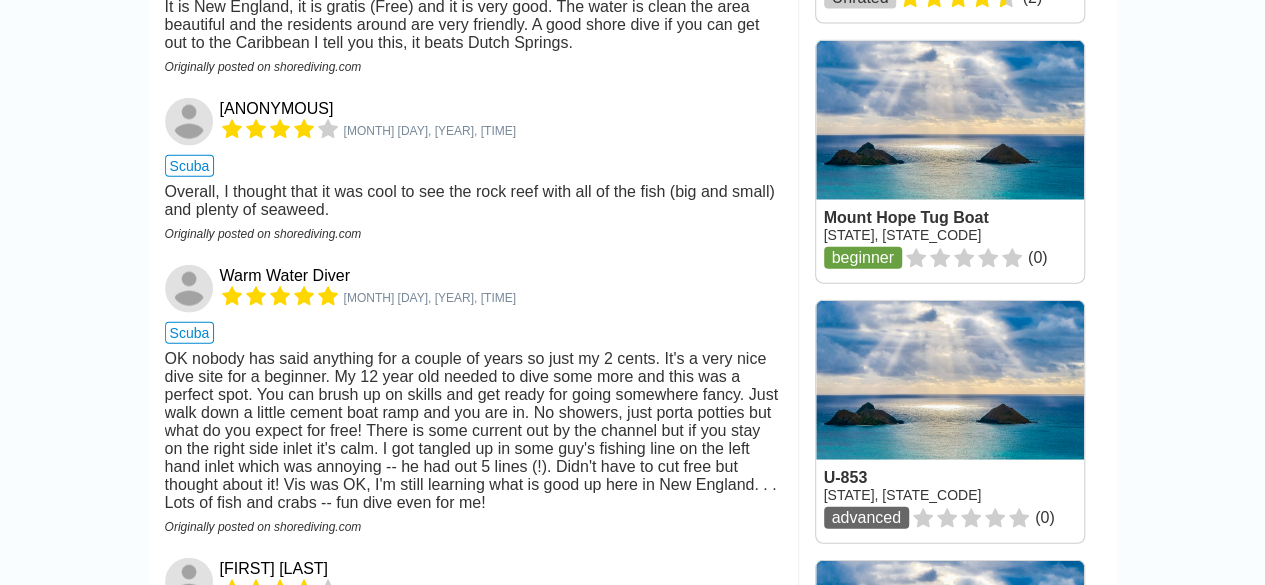 scroll, scrollTop: 2284, scrollLeft: 0, axis: vertical 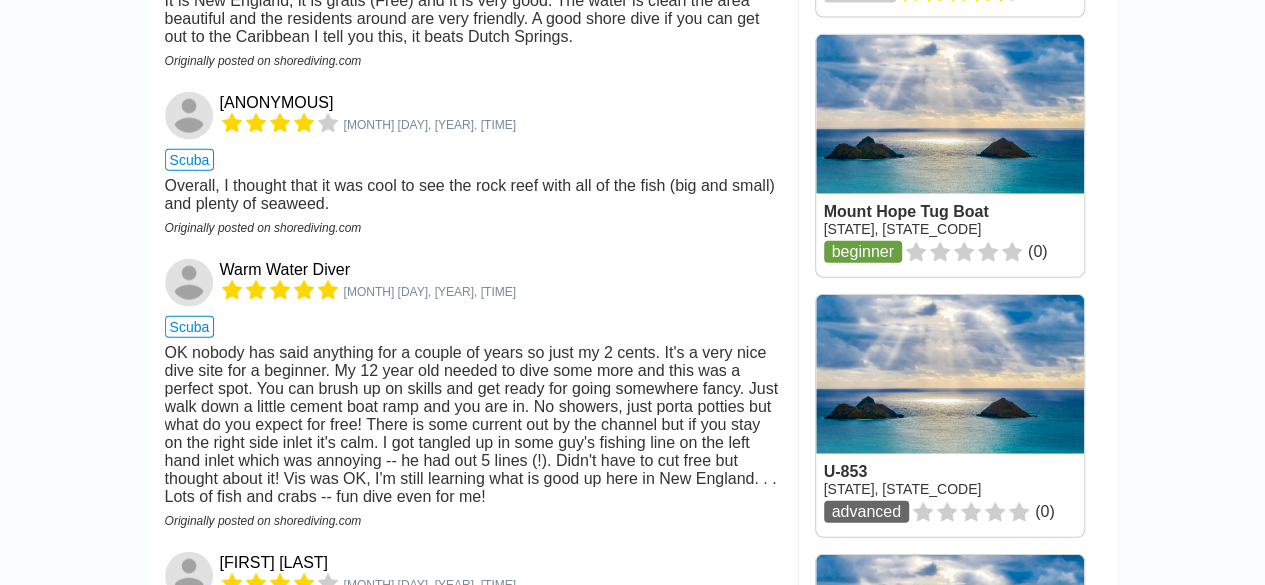 click on "United States › Rhode Island › Newport County › Jamestown Fort Wetherill Rhode Island, USA East Entry Map Directions Photos Difficulty Unrated Viz  (last reported 8714h ago) Max Depth Unknown Snorkeling and Scuba Diving at Fort Wetherill Access shore View Nearby Shops Tide Report Anderson's Ski & Dive Center, Inc. East Greenwich, Rhode Island Check Availability Giant Stride Dive Shop Warwick, Rhode Island Check Availability Kalipso Dive Shop, Inc. Smithfield, Rhode Island Check Availability Dive On It Scuba Cumberland, Rhode Island Check Availability Diver's Market, Inc. Plymouth, Massachusetts Check Availability Mass Diving Natick, Massachusetts Check Availability Boston Scuba Inc East Boston, Massachusetts Check Availability Scuba Shack Diving Services, LLC Rocky Hill, Connecticut Check Availability Enfield Scuba & Watersports LLC Enfield, Connecticut Check Availability Descent Divers Leominster, Massachusetts Check Availability 5 4 3 2 1 4.4 ( 12 ) Write a Review Brody DeLorenzo Aug 3, 2024, 8:28 PM" at bounding box center [632, -316] 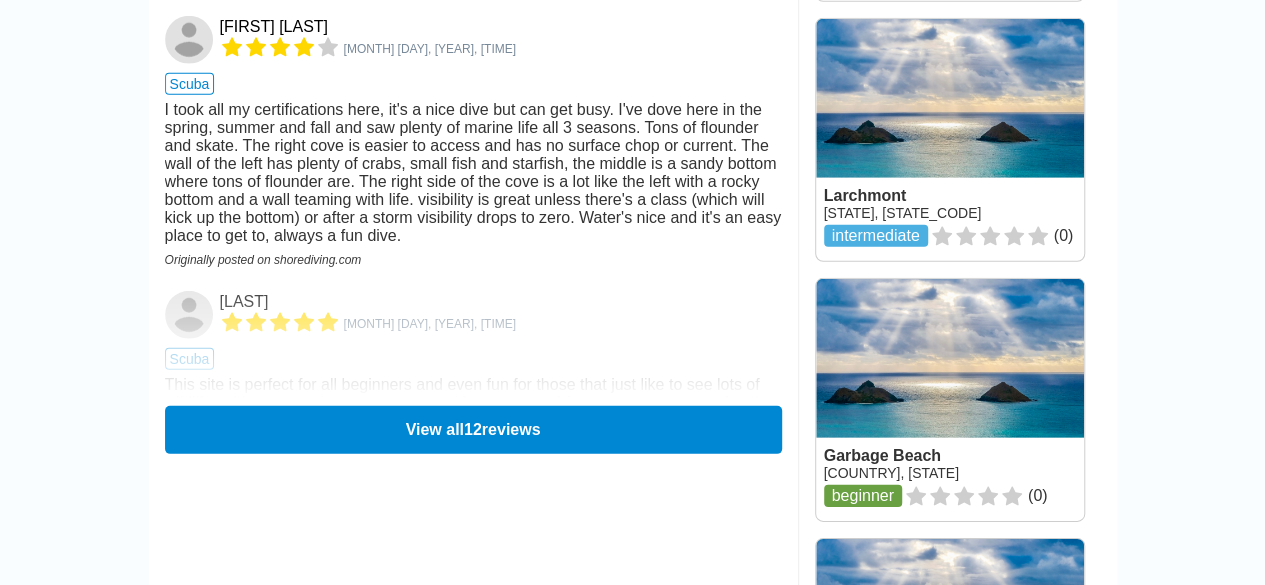 scroll, scrollTop: 2825, scrollLeft: 0, axis: vertical 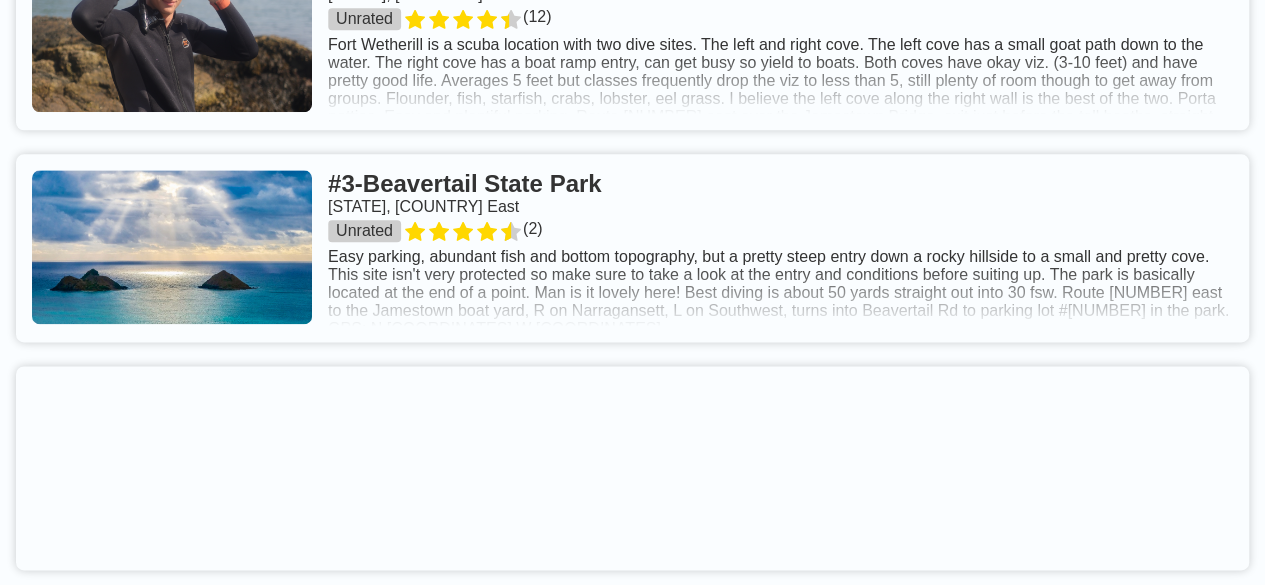click at bounding box center (632, 248) 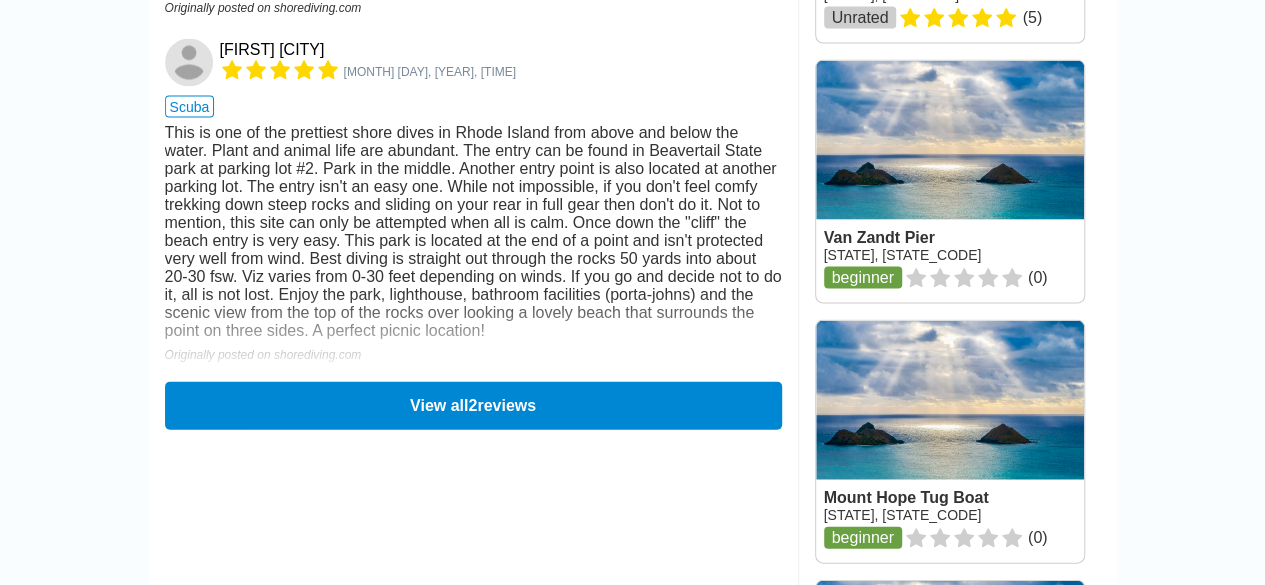 scroll, scrollTop: 2004, scrollLeft: 0, axis: vertical 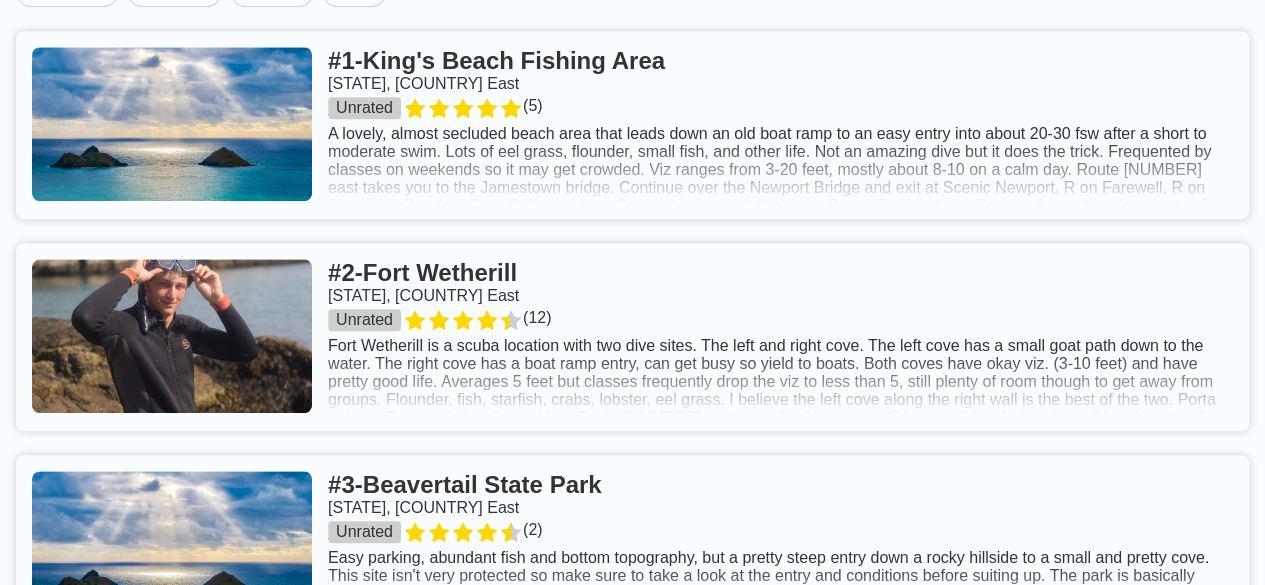 click at bounding box center [632, 125] 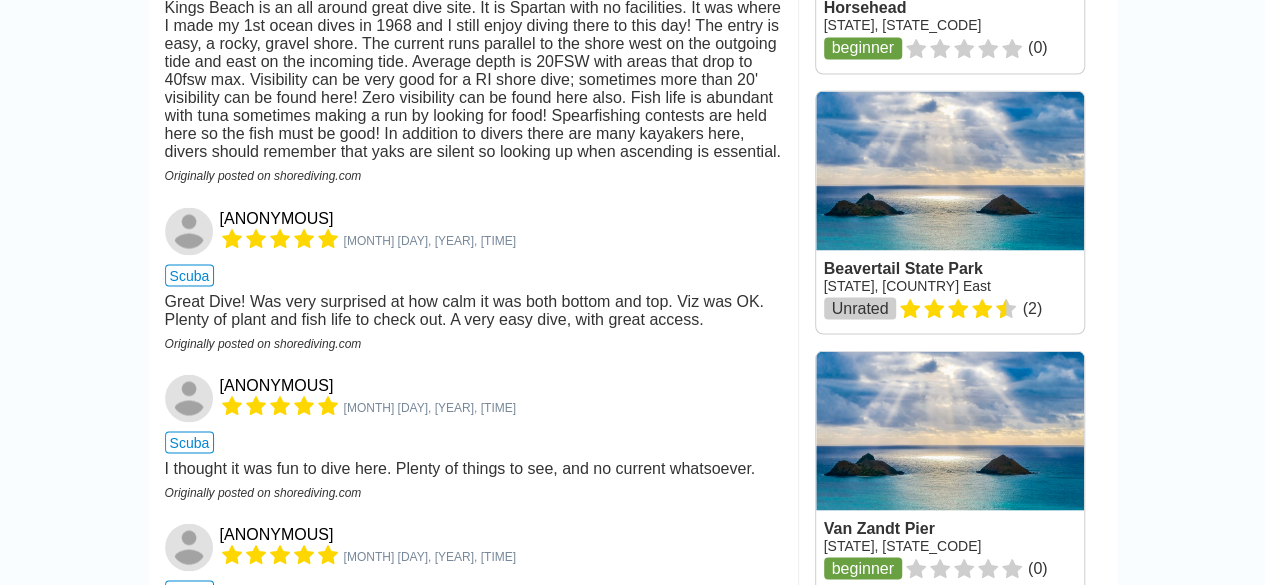 scroll, scrollTop: 1707, scrollLeft: 0, axis: vertical 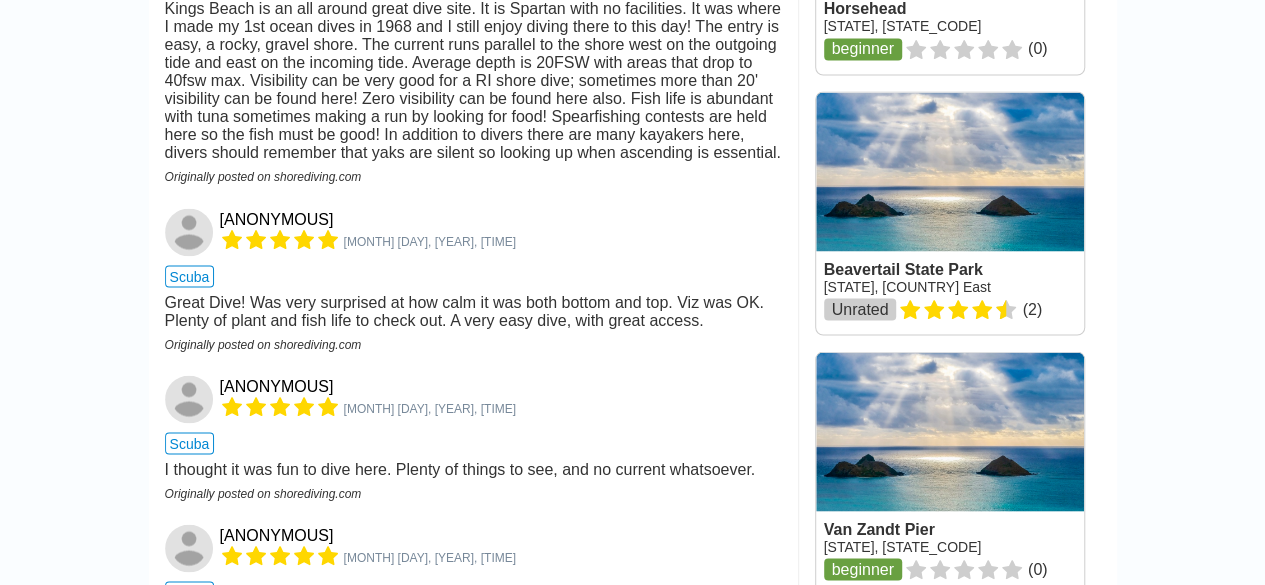 click on "United States › Rhode Island › Newport County › Newport King's Beach Fishing Area Rhode Island, USA East Entry Map Directions Photos Difficulty Unrated Viz  (last reported 88106h ago) Max Depth Unknown Snorkeling and Scuba Diving at King's Beach Fishing Area A lovely, almost secluded beach area that leads down an old boat ramp to an easy entry into about 20-30 fsw after a short to moderate swim.  Lots of eel grass, flounder, small fish, and other life.  Not an amazing dive but it does the trick.  Frequented by classes on weekends so it may get crowded.  Viz ranges from 3-20 feet, mostly about 8-10 on a calm day.
Route 138 east takes you to the Jamestown bridge.  Continue over the Newport Bridge and exit at Scenic Newport.  R on Farewell, R on America's Cup Ave, R on Bellevue, L on Ocean, to sign on L for King's Beach Fishing Area.  Drive to the parking lot, plenty of room, not crowded, and free.  GPS: N 41 27.234  W 071 20.543(parking lot) Access shore View Nearby Shops Tide Report Check Availability 5" at bounding box center [632, 261] 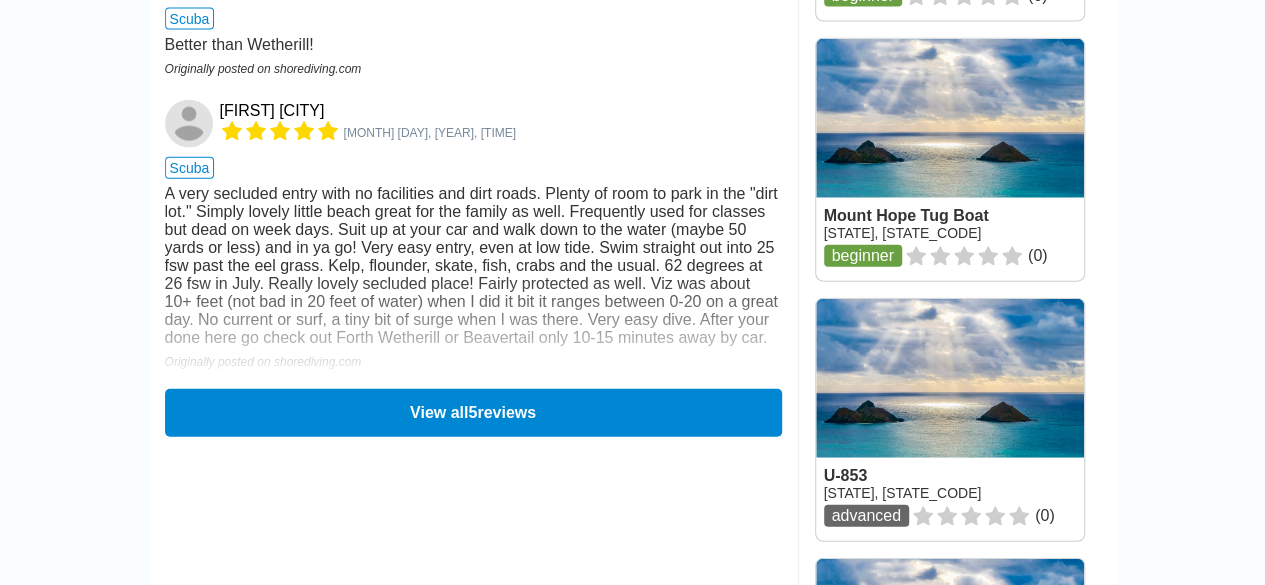 scroll, scrollTop: 2291, scrollLeft: 0, axis: vertical 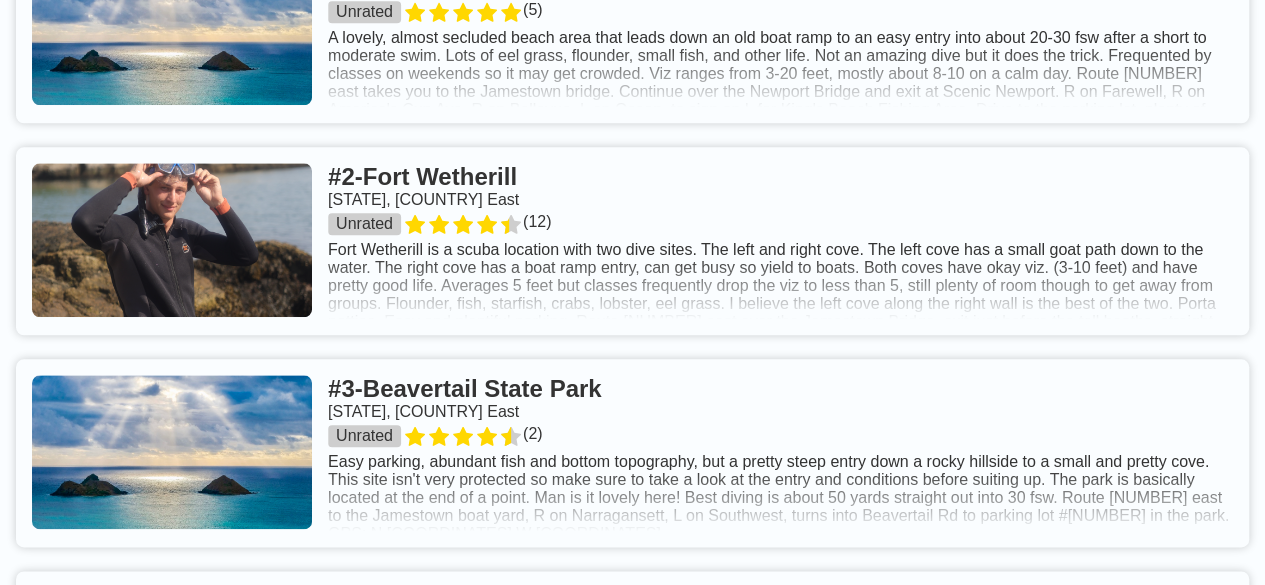 click at bounding box center (632, 241) 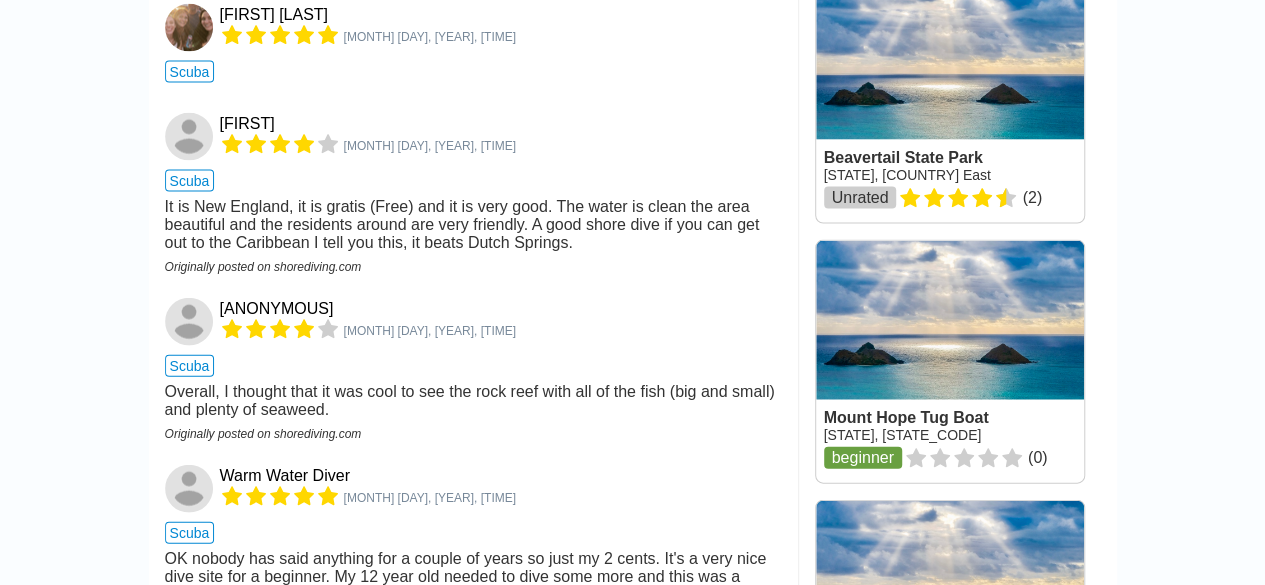 scroll, scrollTop: 2080, scrollLeft: 0, axis: vertical 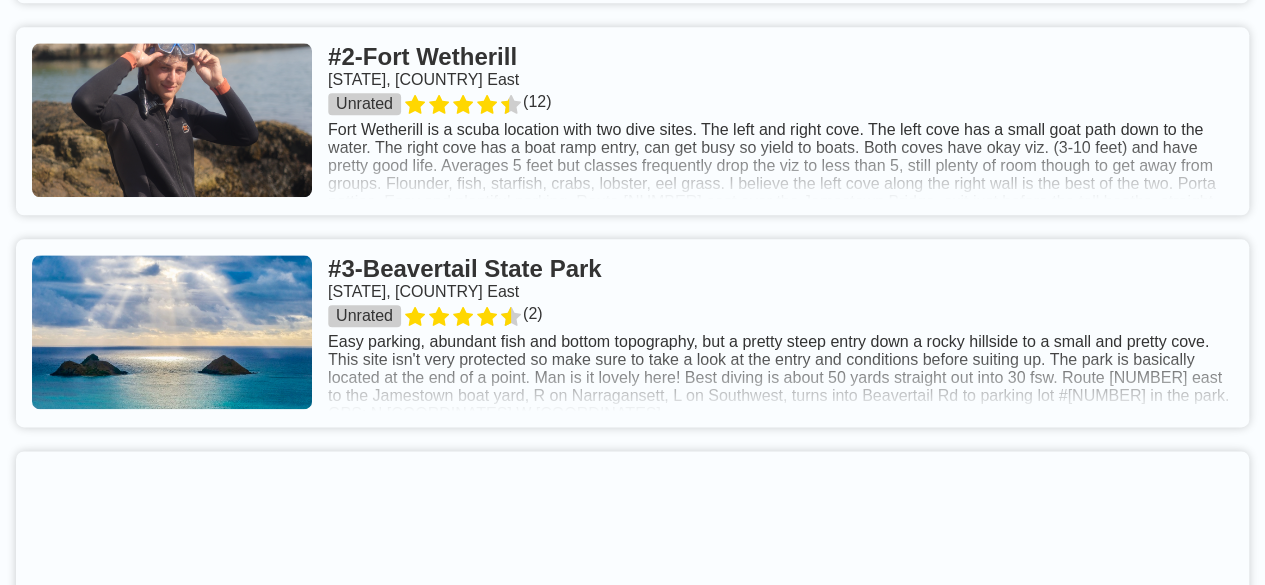 click at bounding box center [632, 333] 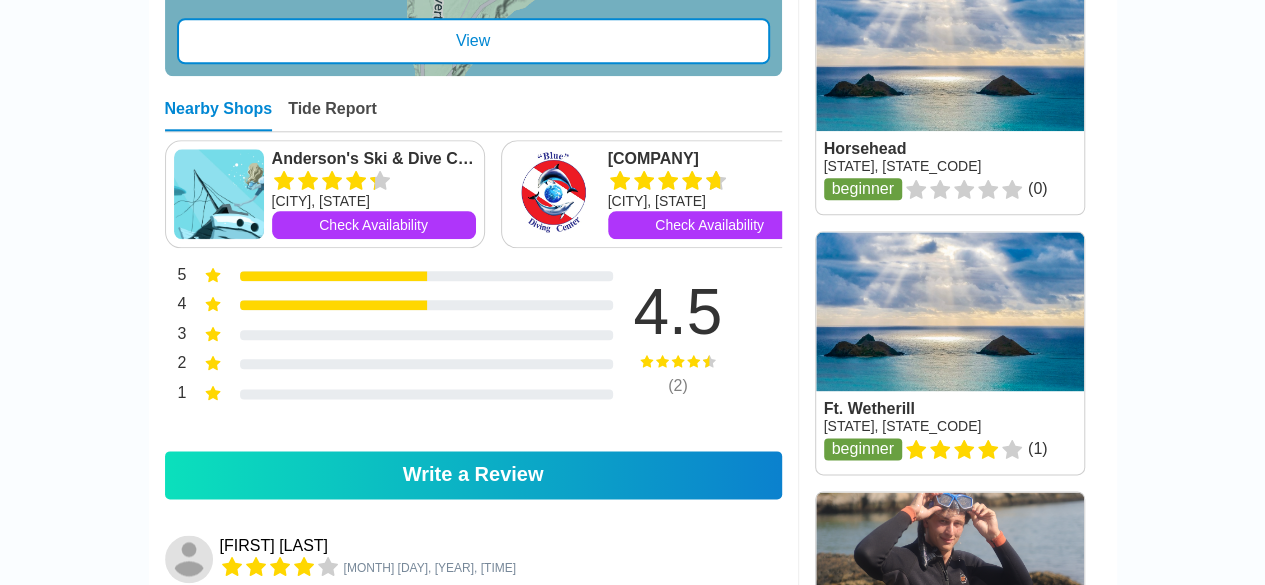 scroll, scrollTop: 0, scrollLeft: 0, axis: both 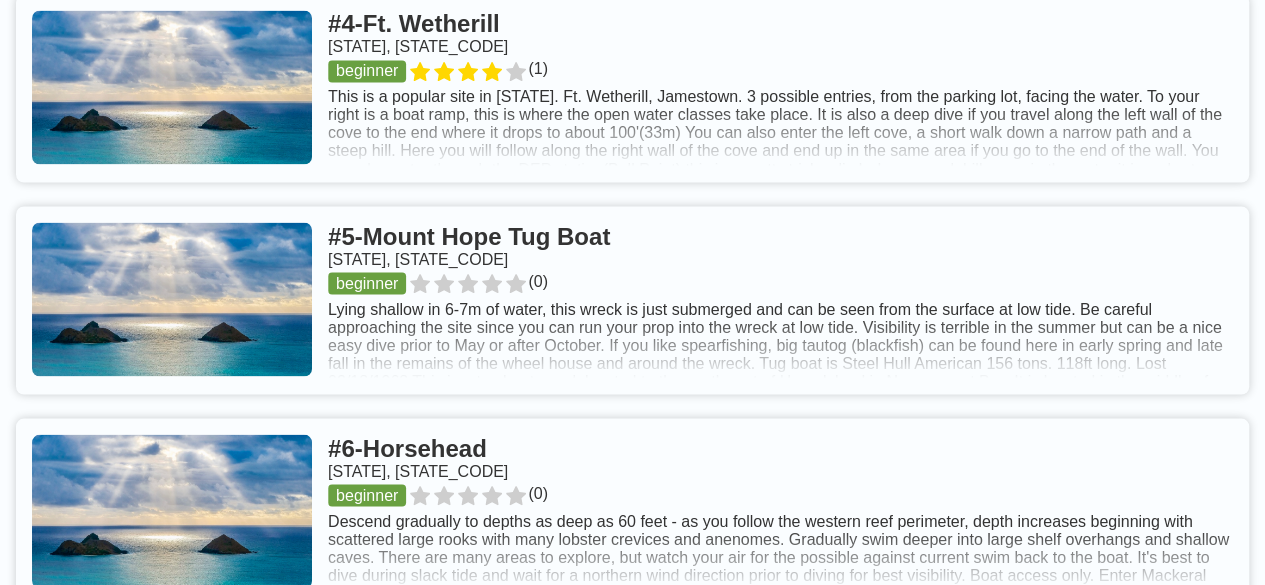 click at bounding box center [632, 300] 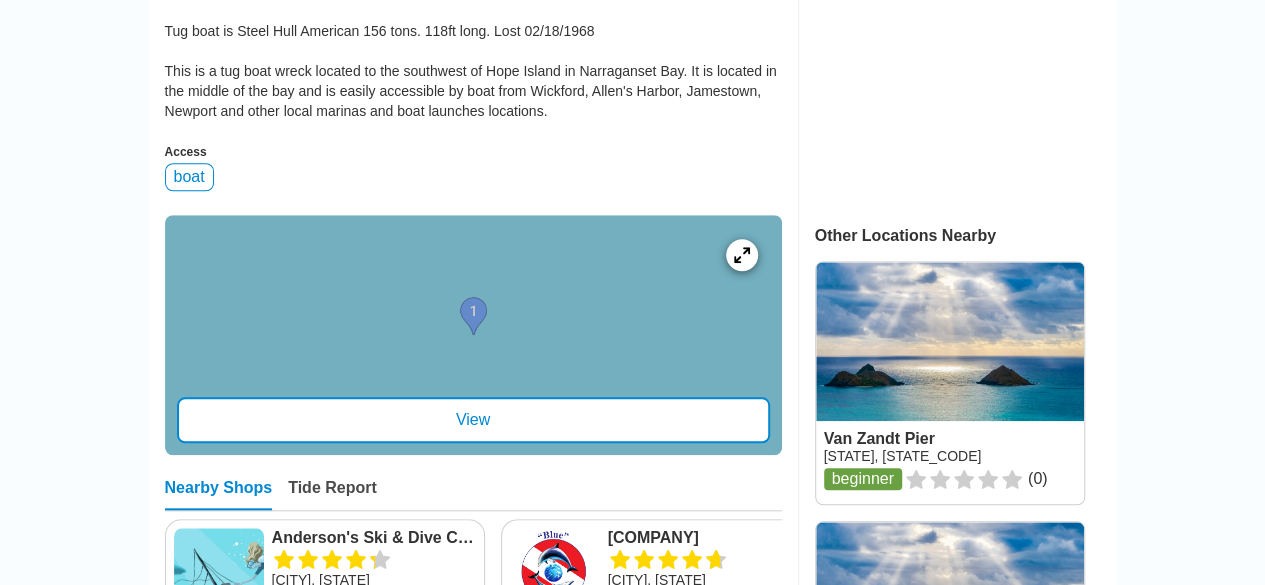 scroll, scrollTop: 758, scrollLeft: 0, axis: vertical 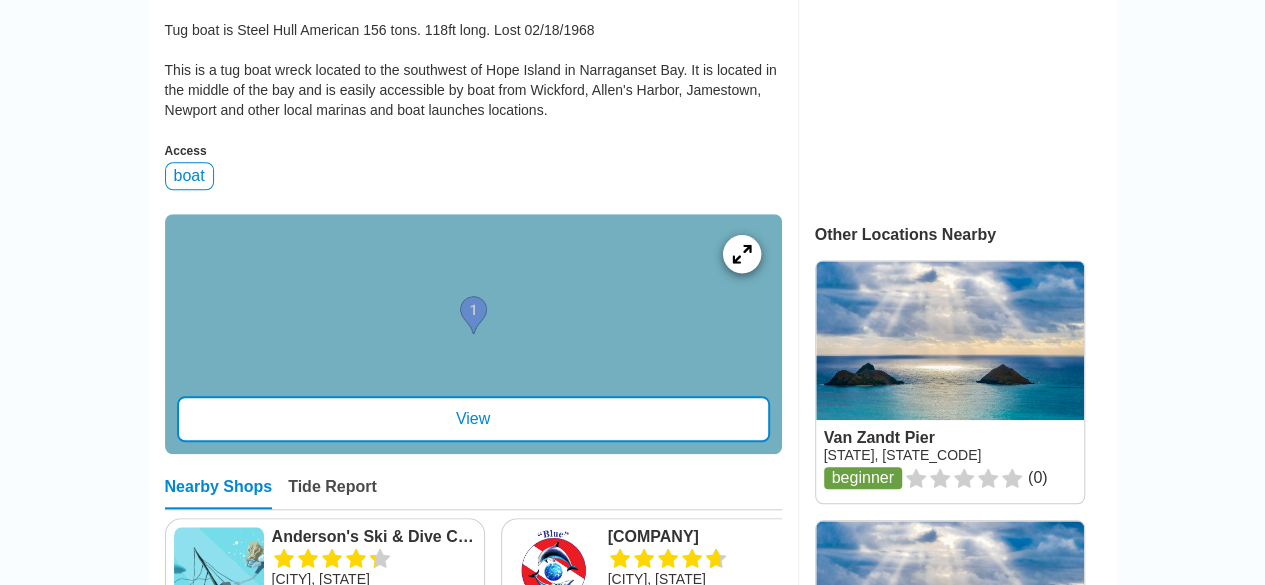 click at bounding box center [741, 254] 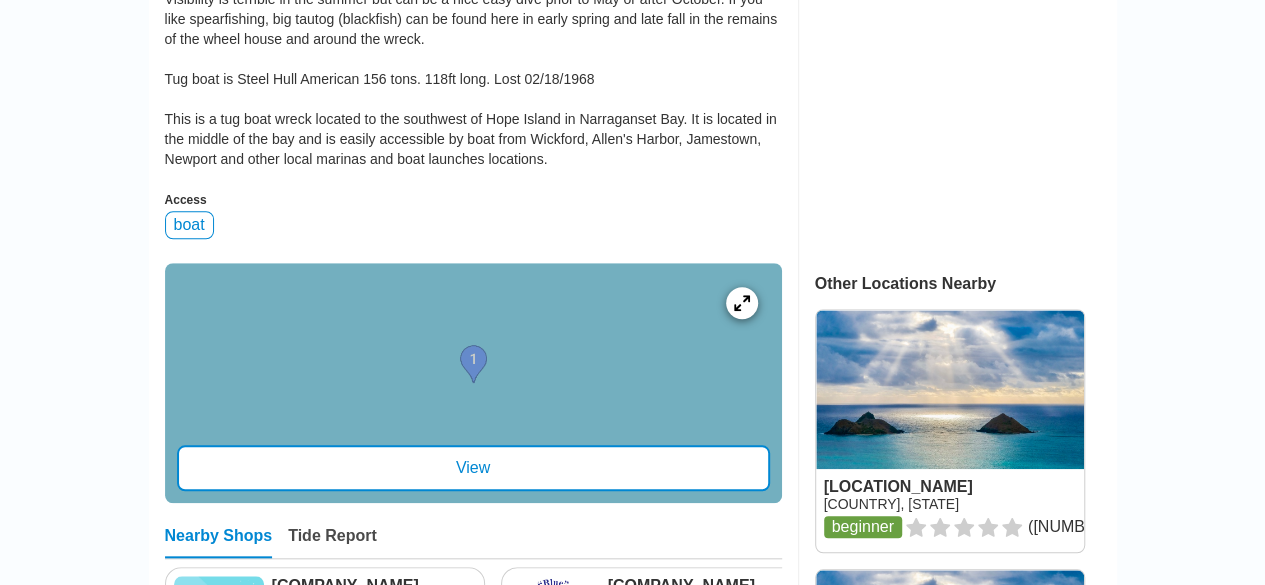 scroll, scrollTop: 0, scrollLeft: 0, axis: both 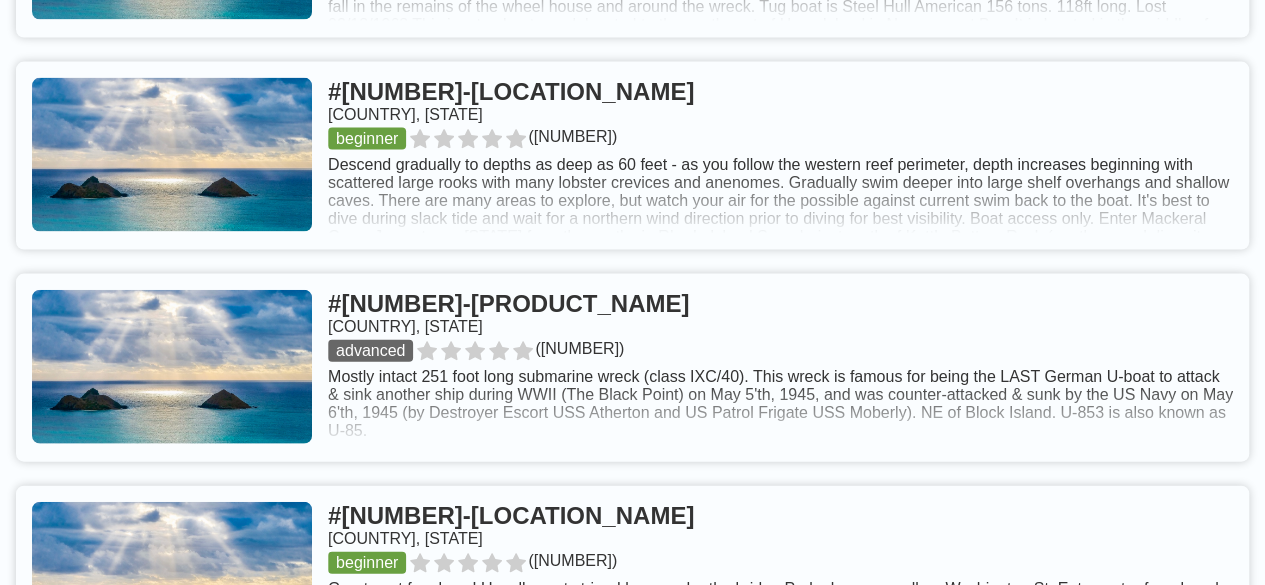 click at bounding box center (632, 156) 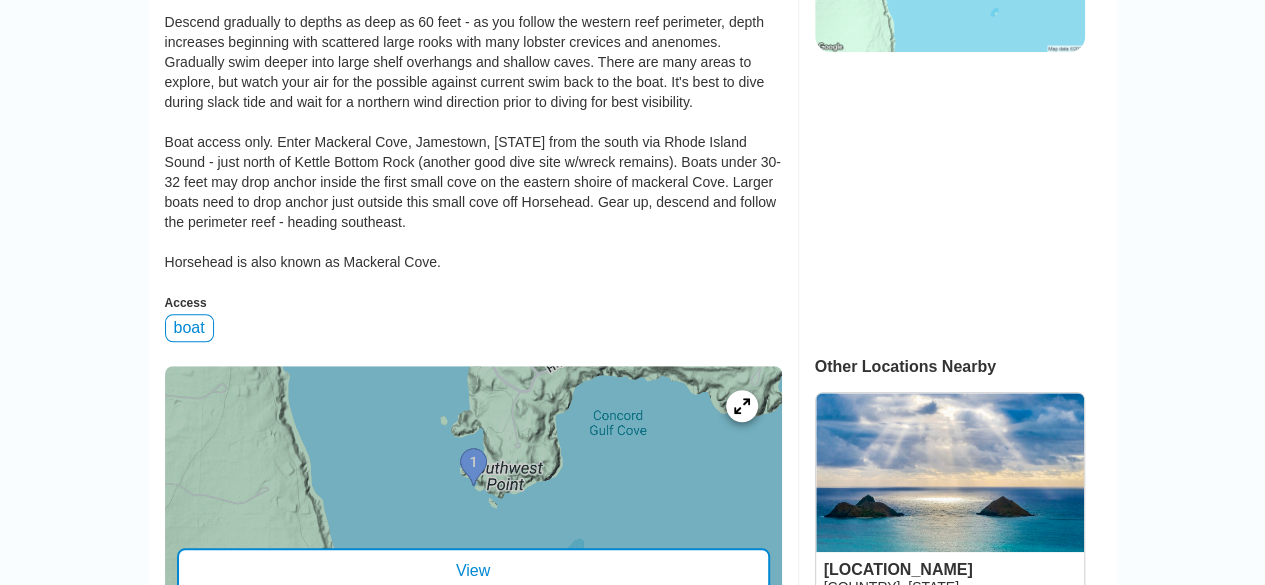 scroll, scrollTop: 628, scrollLeft: 0, axis: vertical 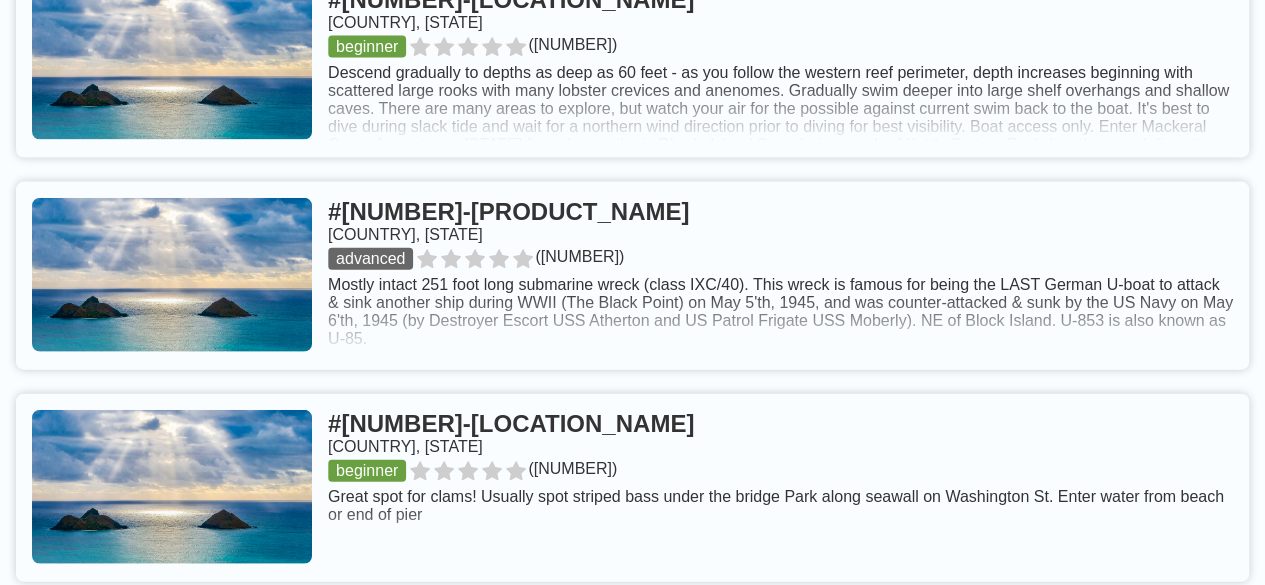 click at bounding box center (632, 276) 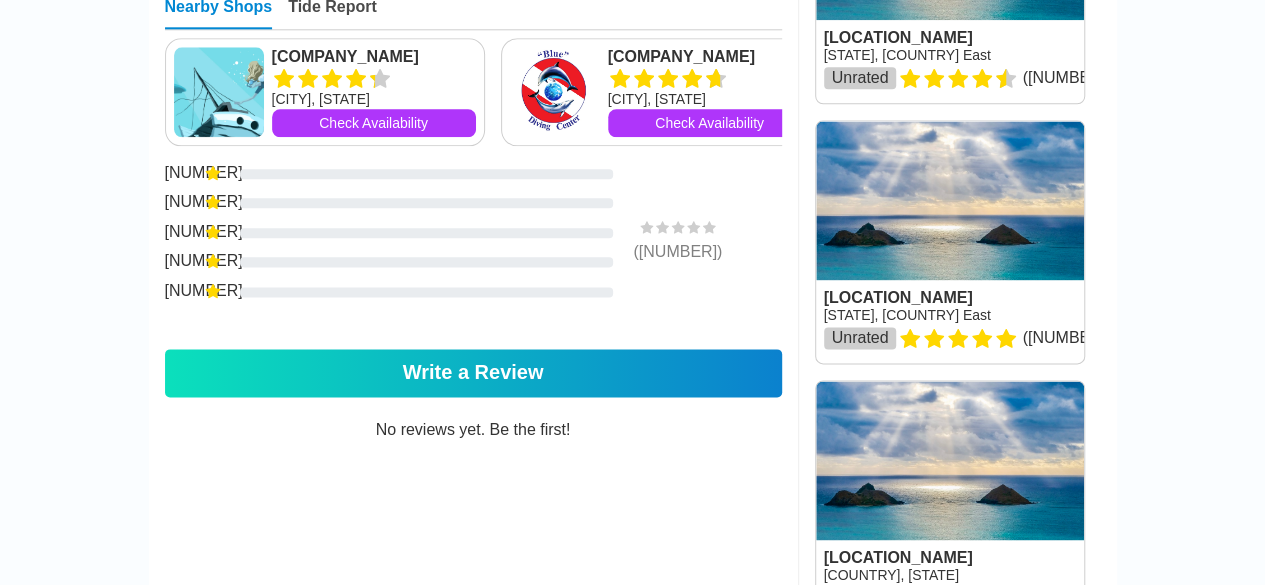 scroll, scrollTop: 1214, scrollLeft: 0, axis: vertical 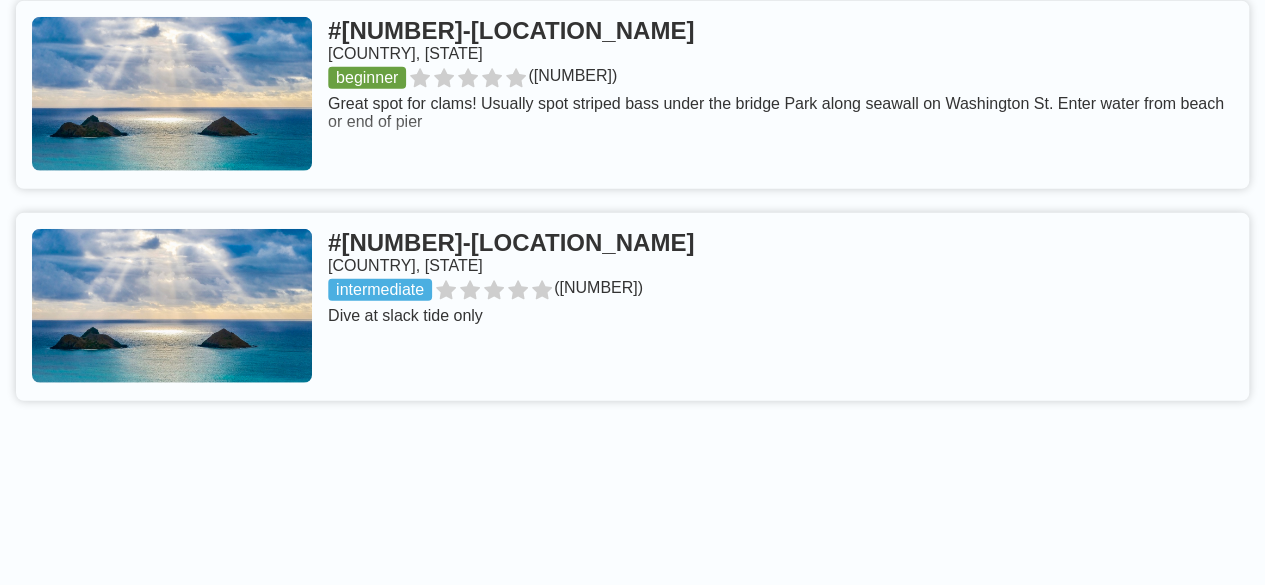 click at bounding box center [632, 95] 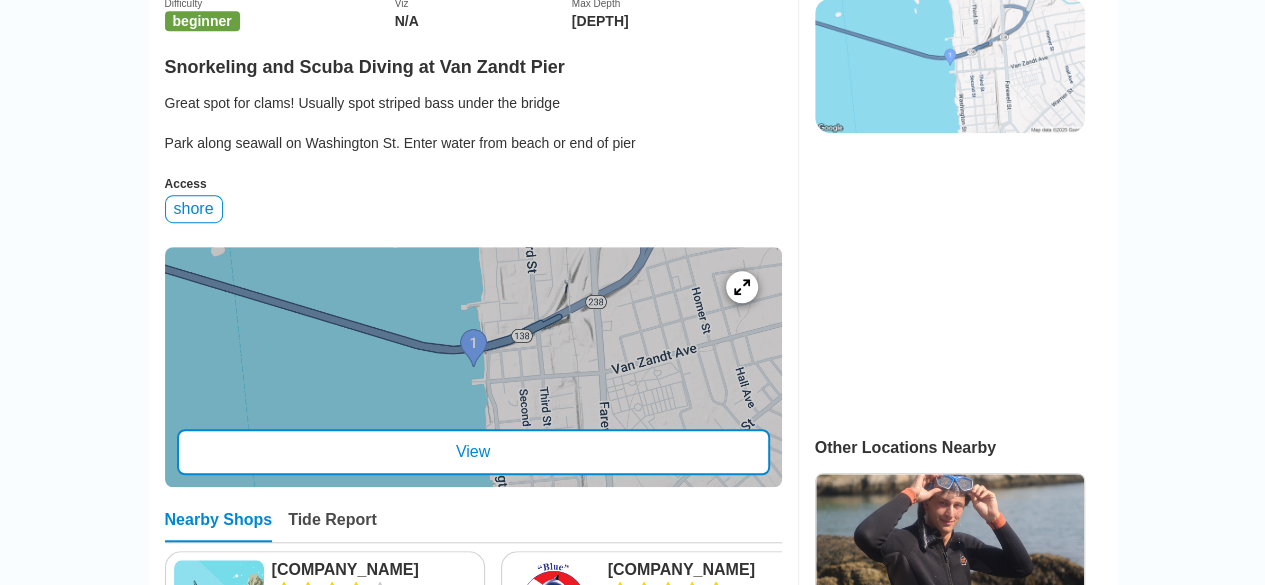 scroll, scrollTop: 542, scrollLeft: 0, axis: vertical 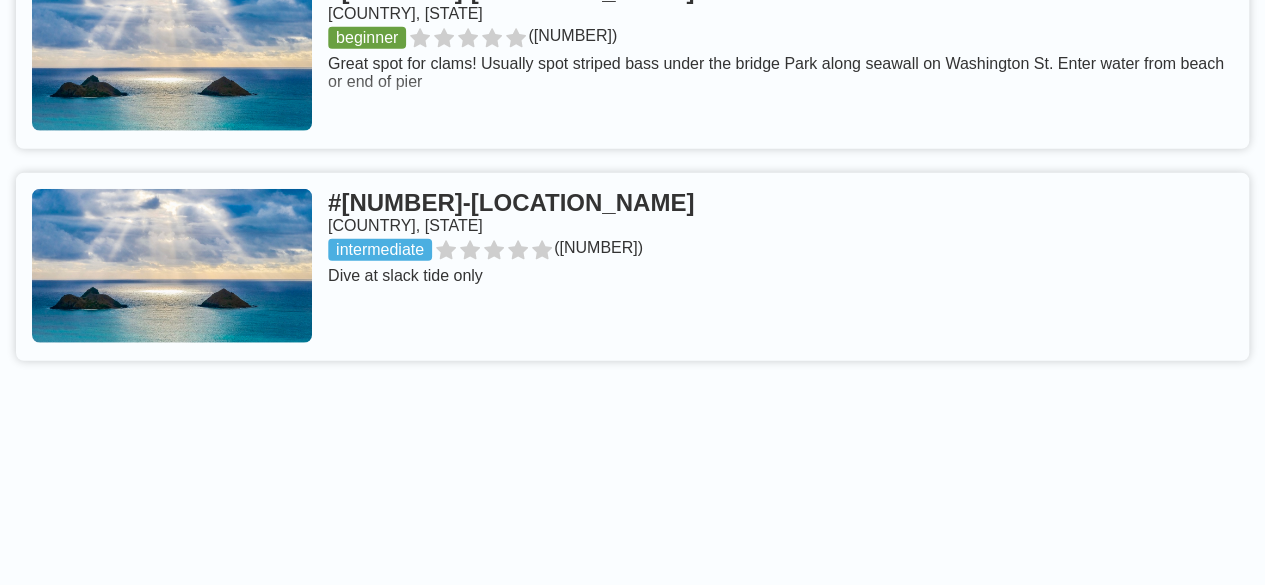 click at bounding box center (632, 267) 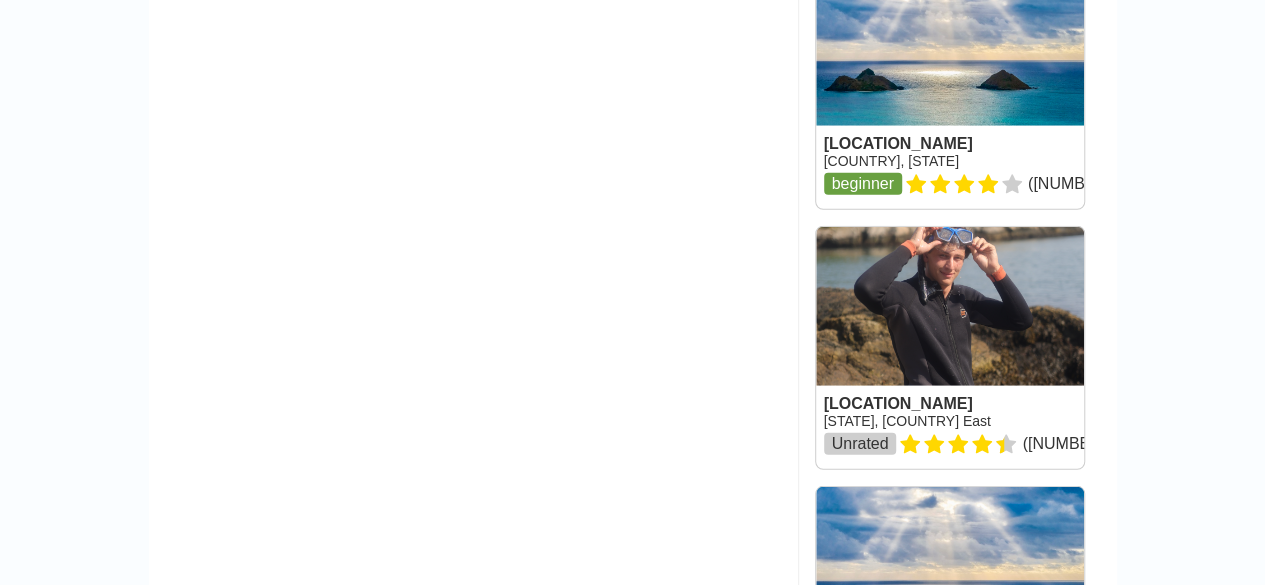 scroll, scrollTop: 0, scrollLeft: 0, axis: both 